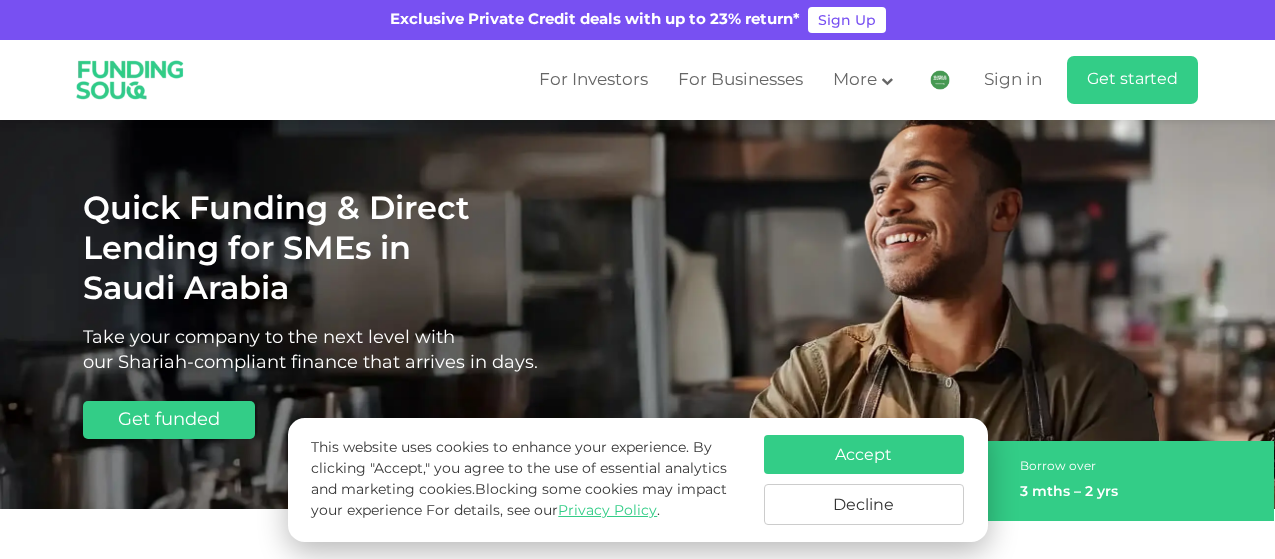scroll, scrollTop: 0, scrollLeft: 0, axis: both 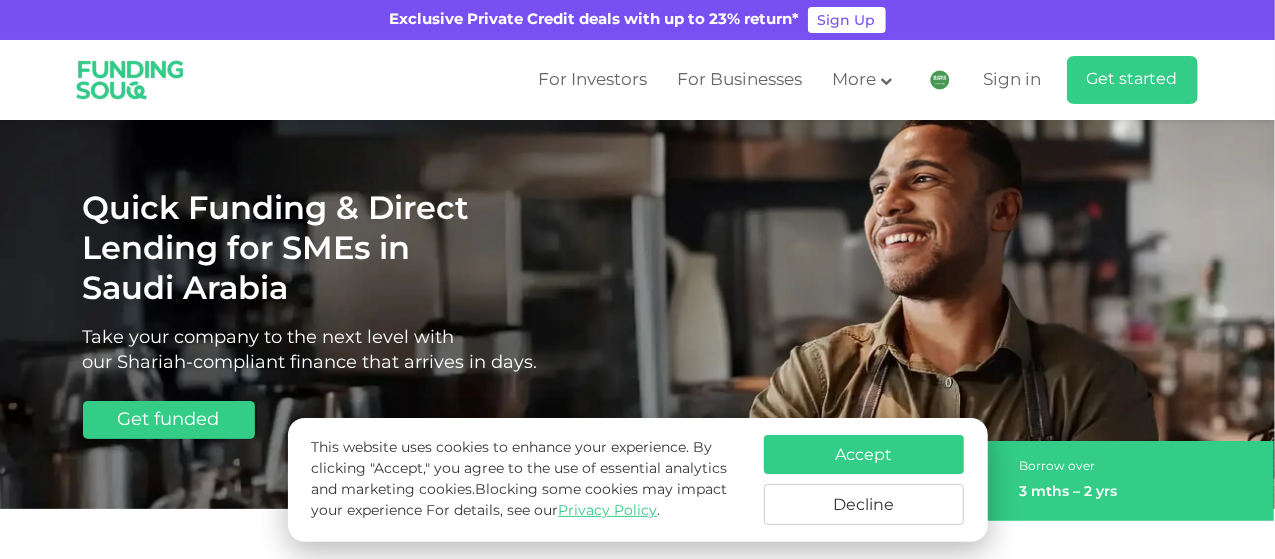click on "Accept" at bounding box center (864, 454) 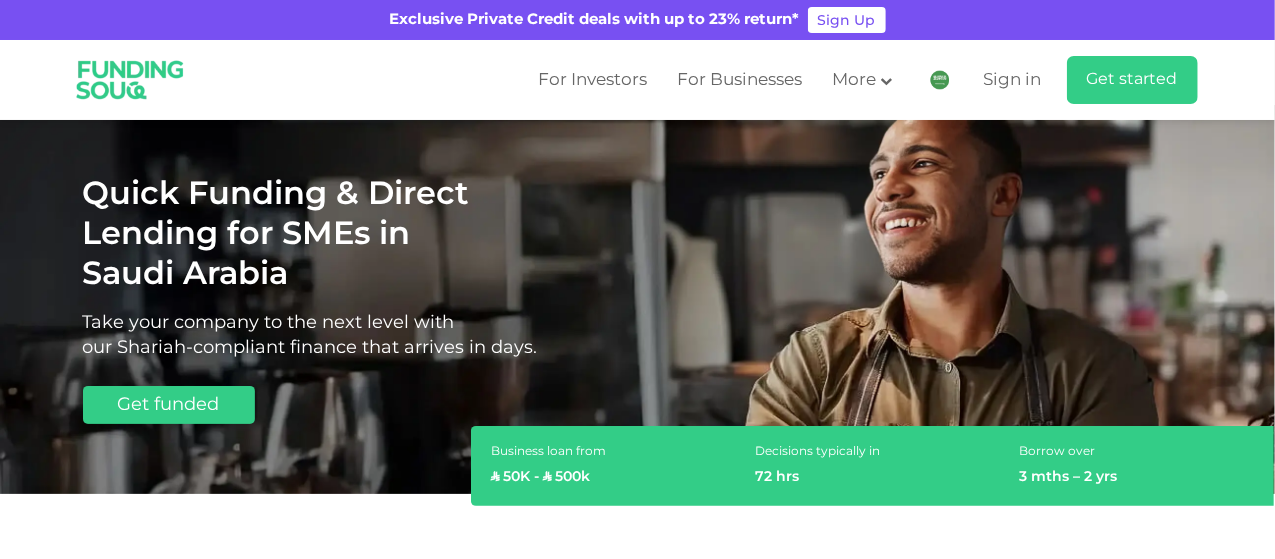 scroll, scrollTop: 14, scrollLeft: 0, axis: vertical 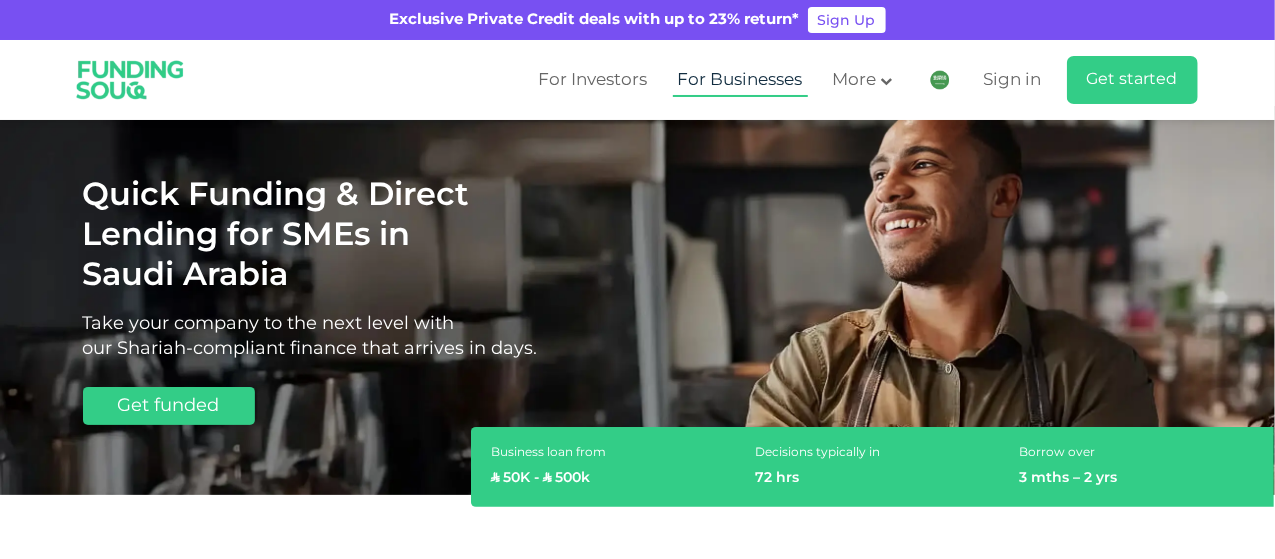 click on "For Businesses" at bounding box center (740, 80) 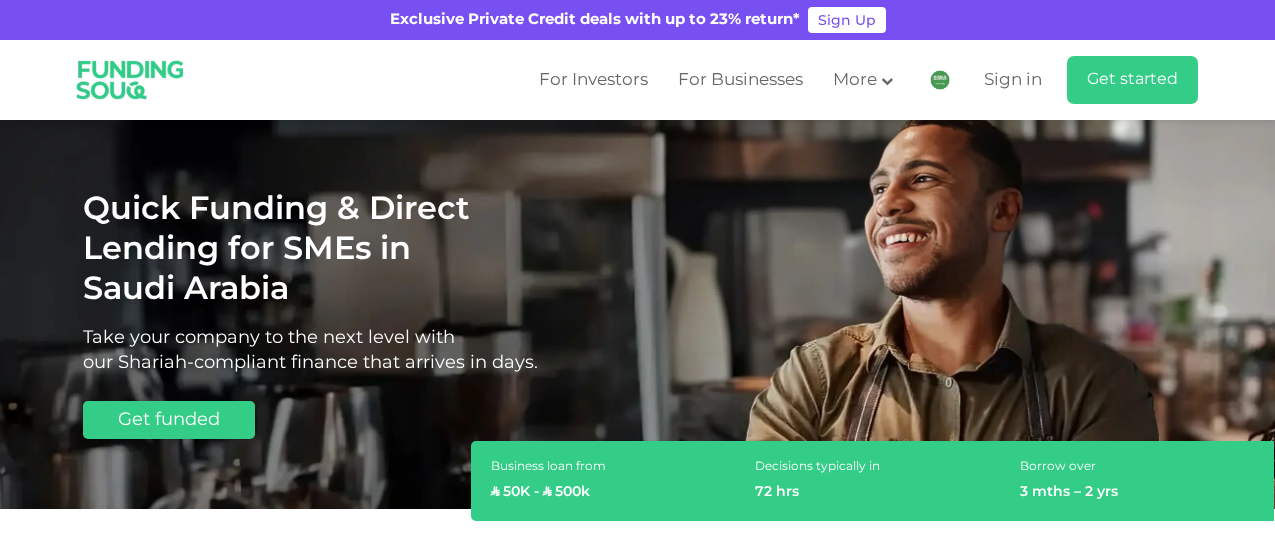 scroll, scrollTop: 0, scrollLeft: 0, axis: both 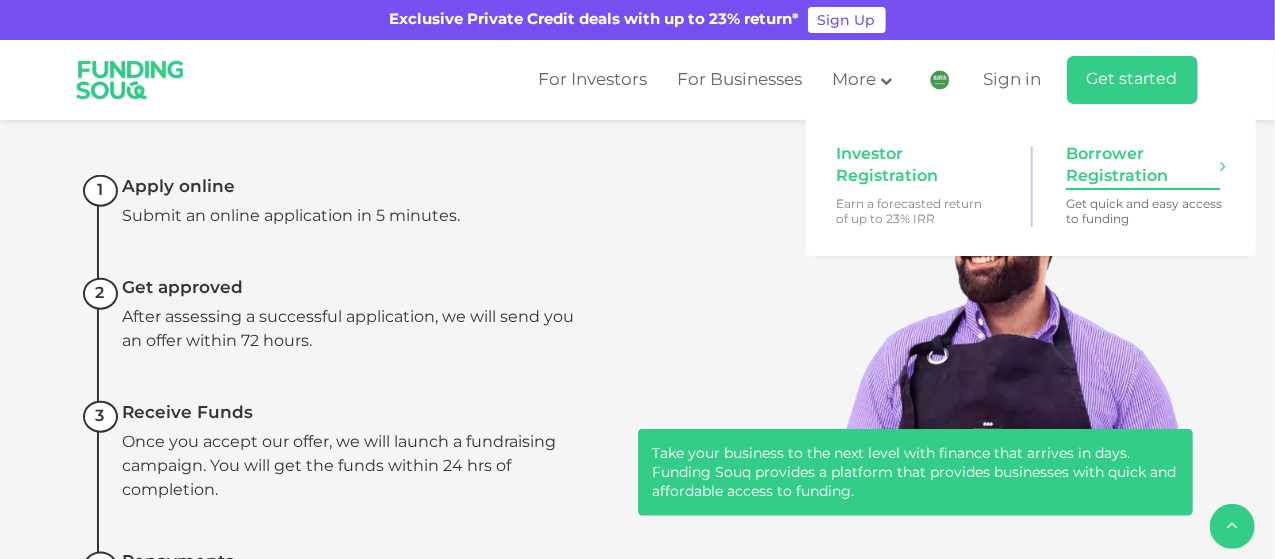 click on "Borrower Registration" at bounding box center [1143, 166] 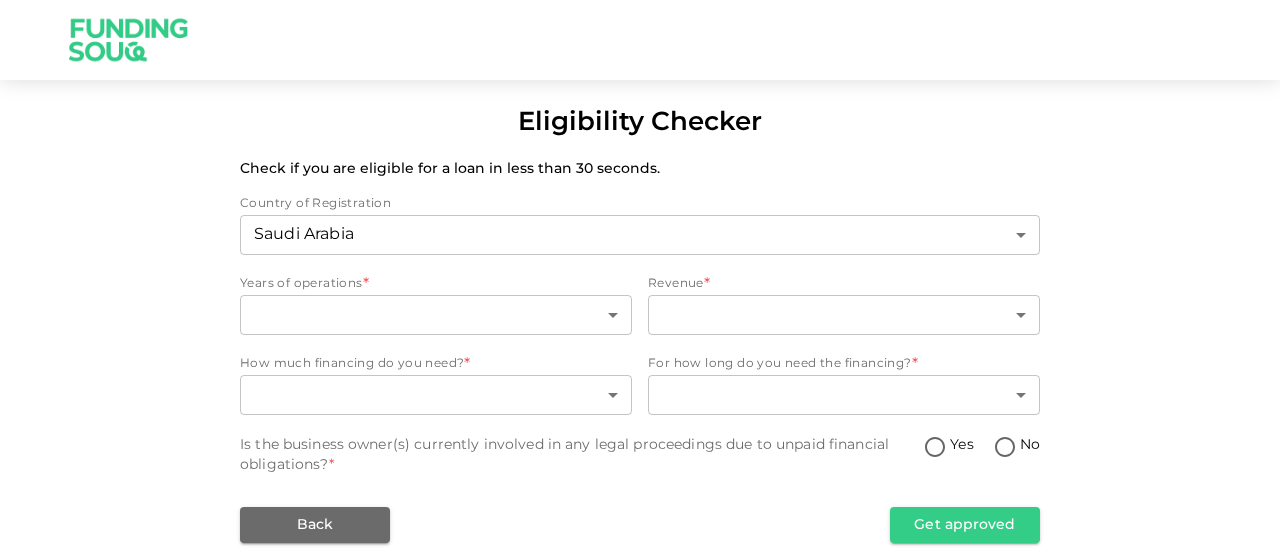 scroll, scrollTop: 0, scrollLeft: 0, axis: both 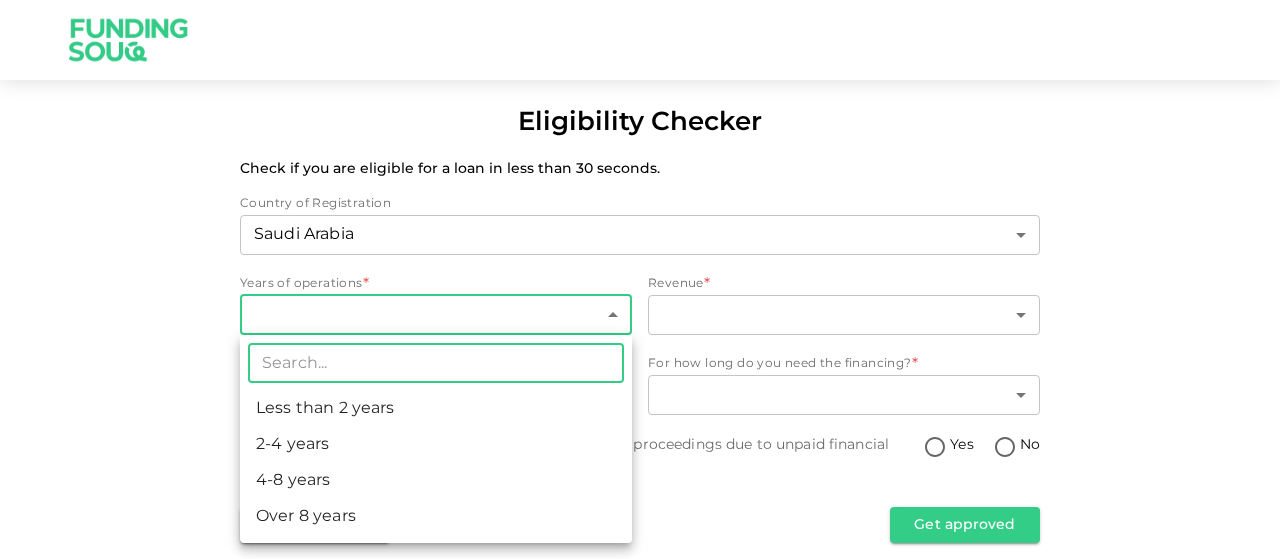 click on "Eligibility Checker Check if you are eligible for a loan in less than 30 seconds.   Country of Registration Saudi Arabia 2 ​   Years of operations * ​ ​   Revenue * ​ ​   How much financing do you need? * ​ ​   For how long do you need the financing? * ​ ​ Is the business owner(s) currently involved in any legal proceedings due to unpaid financial obligations? * Yes No Back Get approved
​ Less than 2 years 2-4 years 4-8 years Over 8 years" at bounding box center [640, 279] 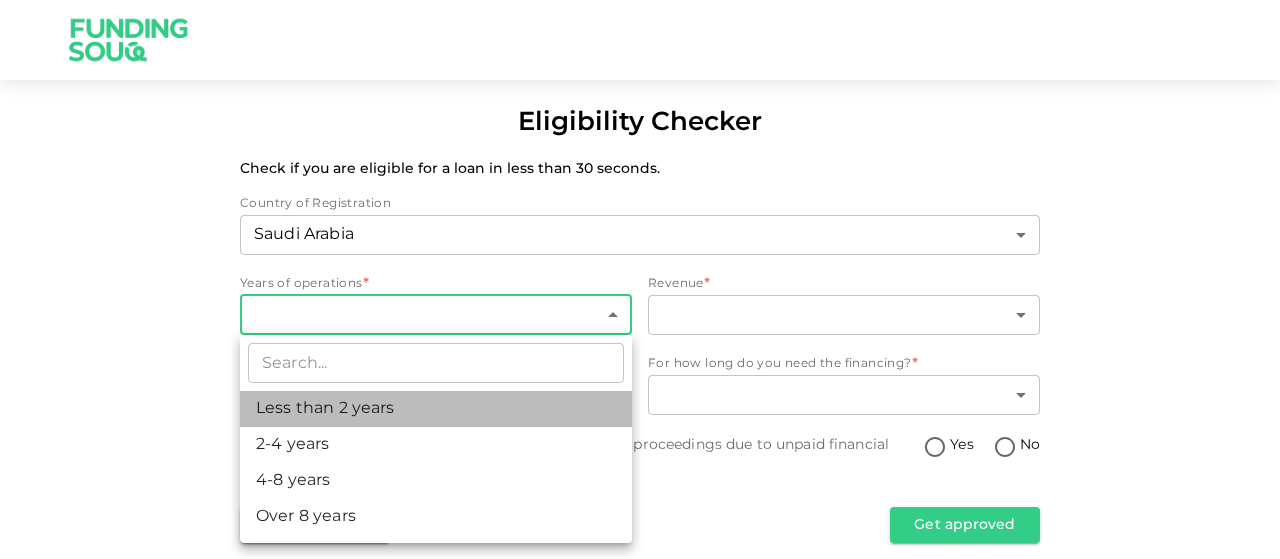 click on "Less than 2 years" at bounding box center (436, 409) 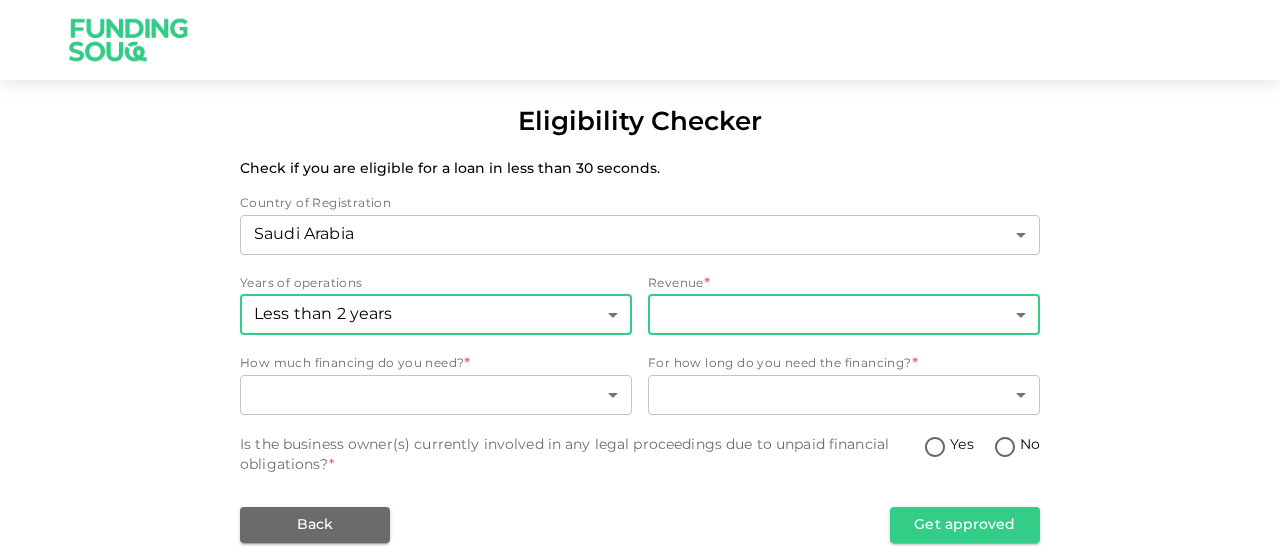 click on "Eligibility Checker Check if you are eligible for a loan in less than 30 seconds.   Country of Registration Saudi Arabia 2 ​   Years of operations Less than 2 years 1 ​   Revenue * ​ ​   How much financing do you need? * ​ ​   For how long do you need the financing? * ​ ​ Is the business owner(s) currently involved in any legal proceedings due to unpaid financial obligations? * Yes No Back Get approved" at bounding box center [640, 279] 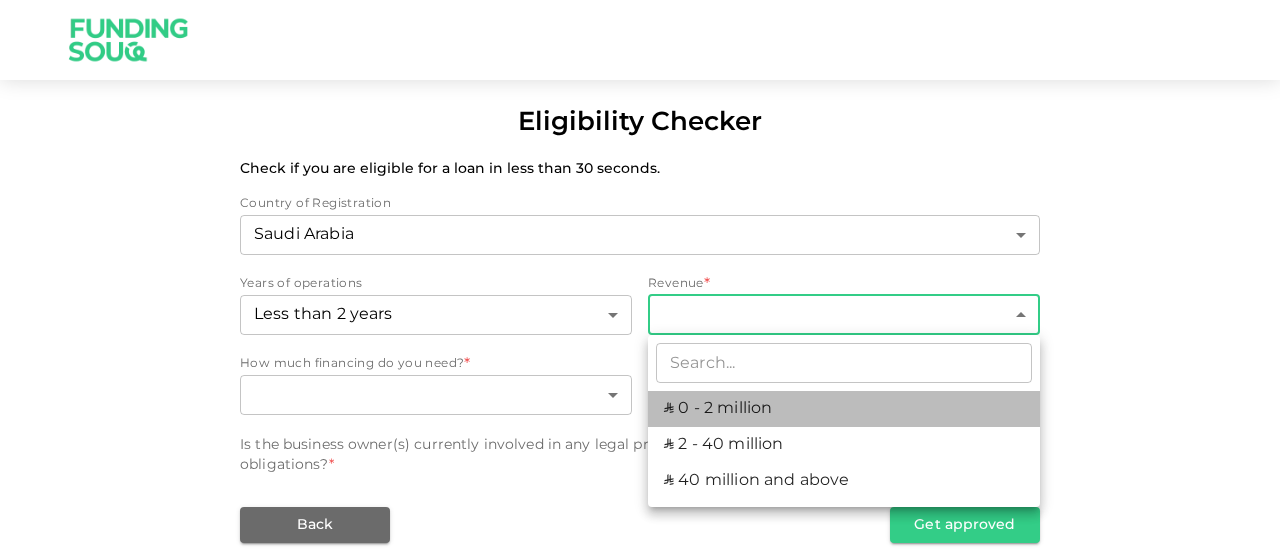 click on "ʢ 0 - 2 million" at bounding box center (844, 409) 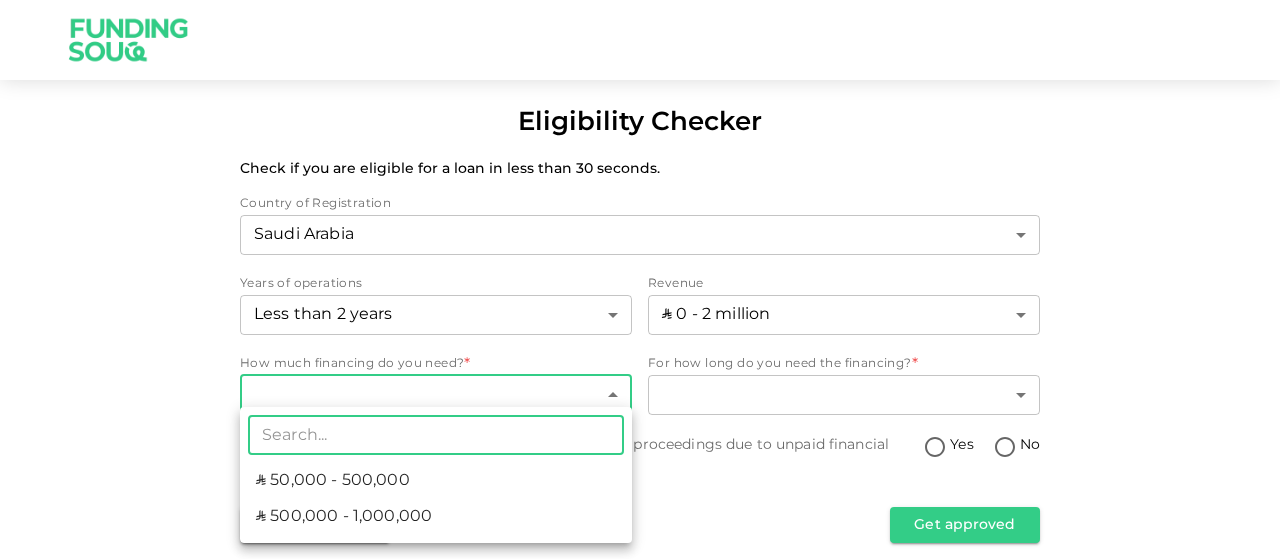 click on "Eligibility Checker Check if you are eligible for a loan in less than 30 seconds.   Country of Registration Saudi Arabia 2 ​   Years of operations Less than 2 years 1 ​   Revenue ʢ 0 - 2 million 1 ​   How much financing do you need? * ​ ​   For how long do you need the financing? * ​ ​ Is the business owner(s) currently involved in any legal proceedings due to unpaid financial obligations? * Yes No Back Get approved
​ ʢ 50,000 - 500,000 ʢ 500,000 - 1,000,000" at bounding box center (640, 279) 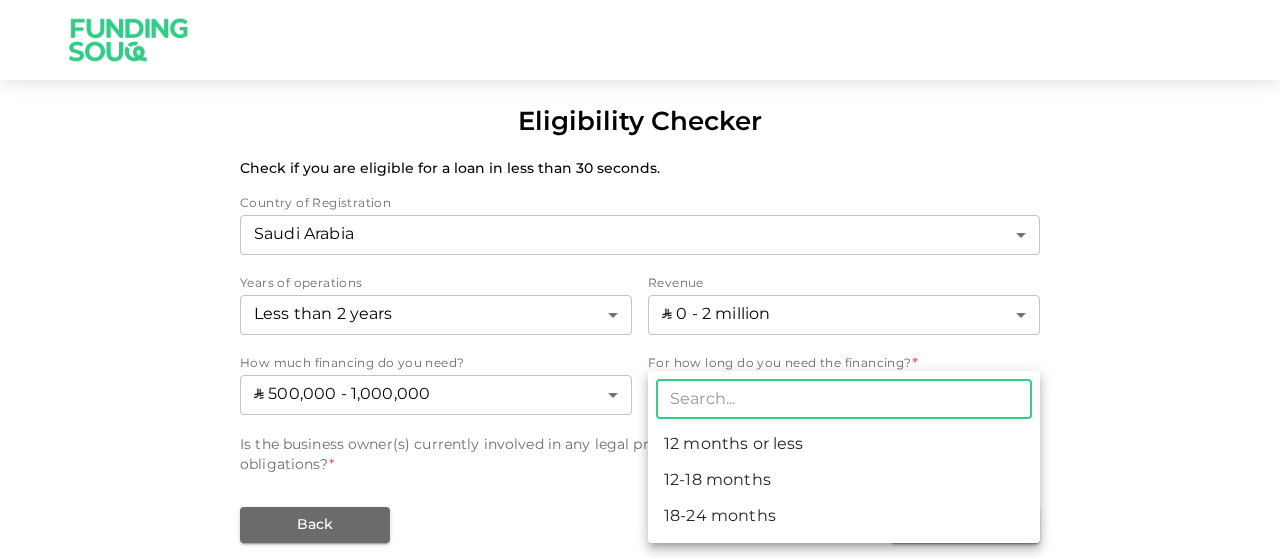click on "Eligibility Checker Check if you are eligible for a loan in less than 30 seconds.   Country of Registration Saudi Arabia 2 ​   Years of operations Less than 2 years 1 ​   Revenue ʢ 0 - 2 million 1 ​   How much financing do you need? ʢ 500,000 - 1,000,000 2 ​   For how long do you need the financing? * ​ ​ Is the business owner(s) currently involved in any legal proceedings due to unpaid financial obligations? * Yes No Back Get approved
​ 12 months or less  12-18 months 18-24 months" at bounding box center [640, 279] 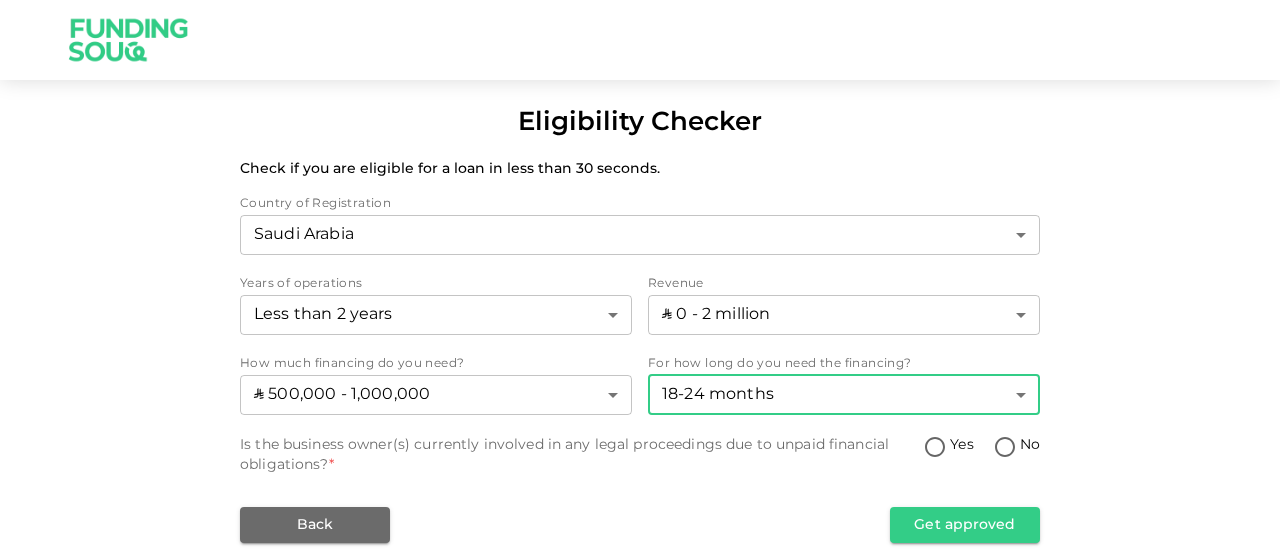 click on "No" at bounding box center (1005, 448) 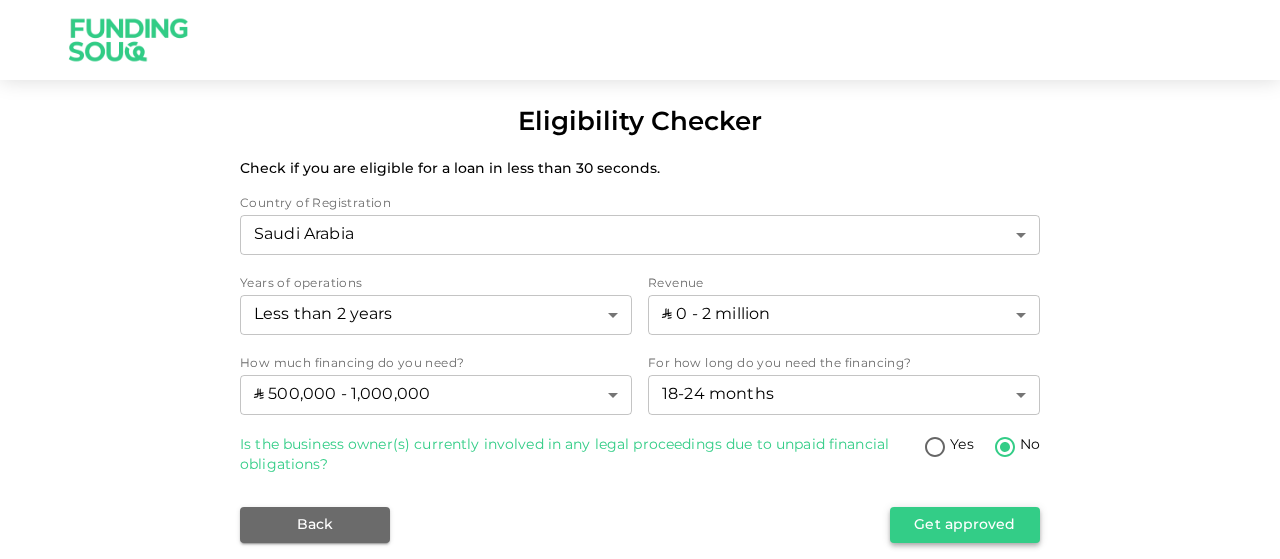 click on "Get approved" at bounding box center [965, 525] 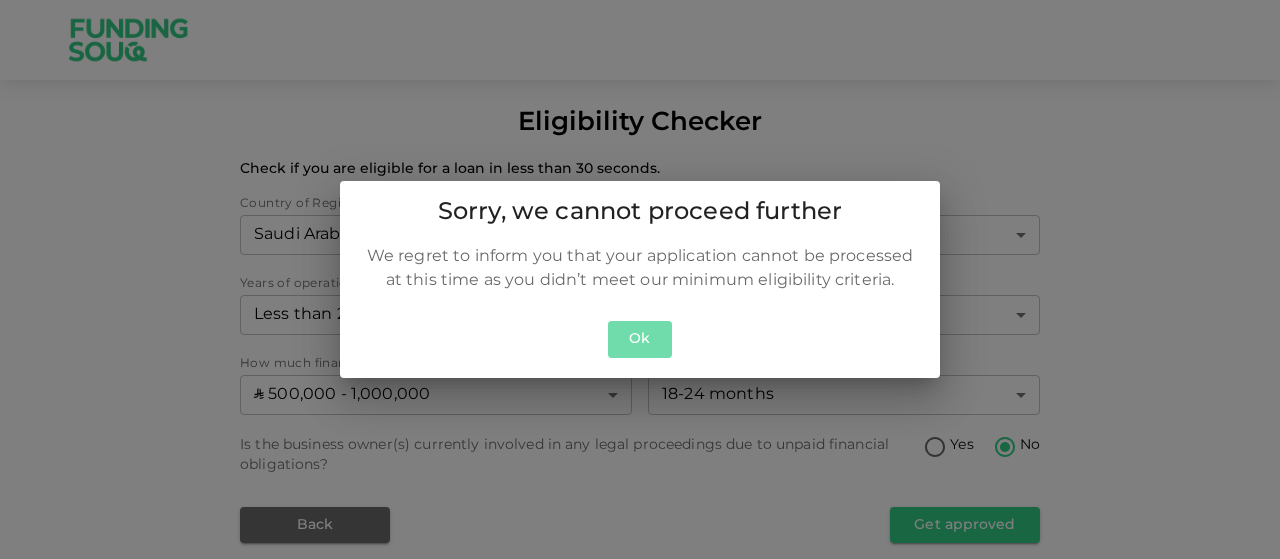 click on "Ok" at bounding box center [640, 339] 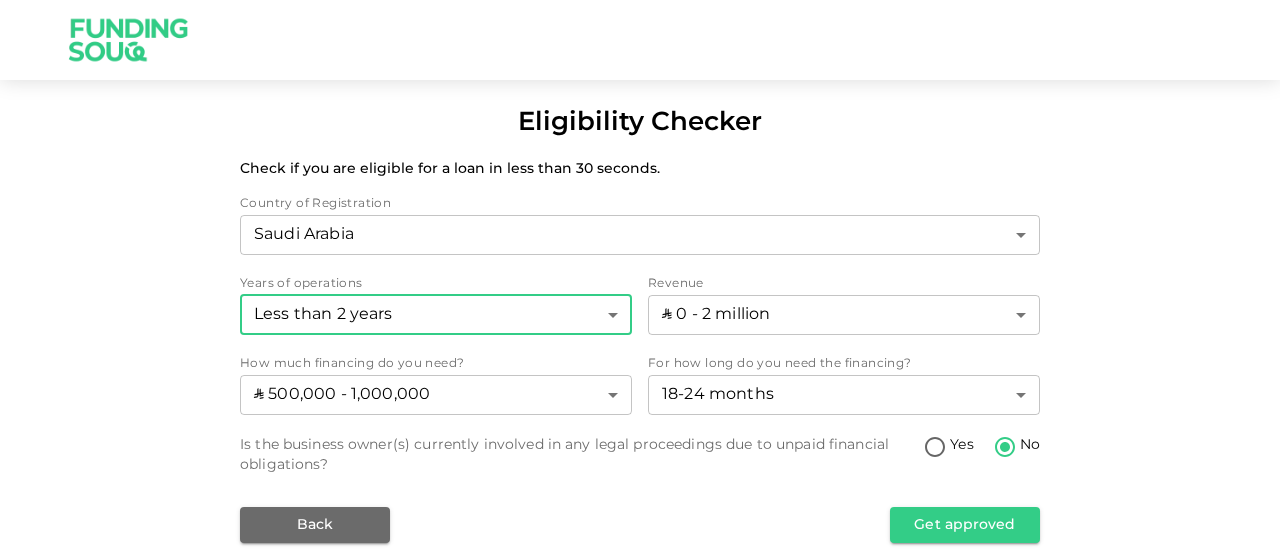 click on "Eligibility Checker Check if you are eligible for a loan in less than 30 seconds.   Country of Registration Saudi Arabia 2 ​   Years of operations Less than 2 years 1 ​   Revenue ʢ 0 - 2 million 1 ​   How much financing do you need? ʢ 500,000 - 1,000,000 2 ​   For how long do you need the financing? 18-24 months 3 ​ Is the business owner(s) currently involved in any legal proceedings due to unpaid financial obligations? Yes No Back Get approved" at bounding box center (640, 279) 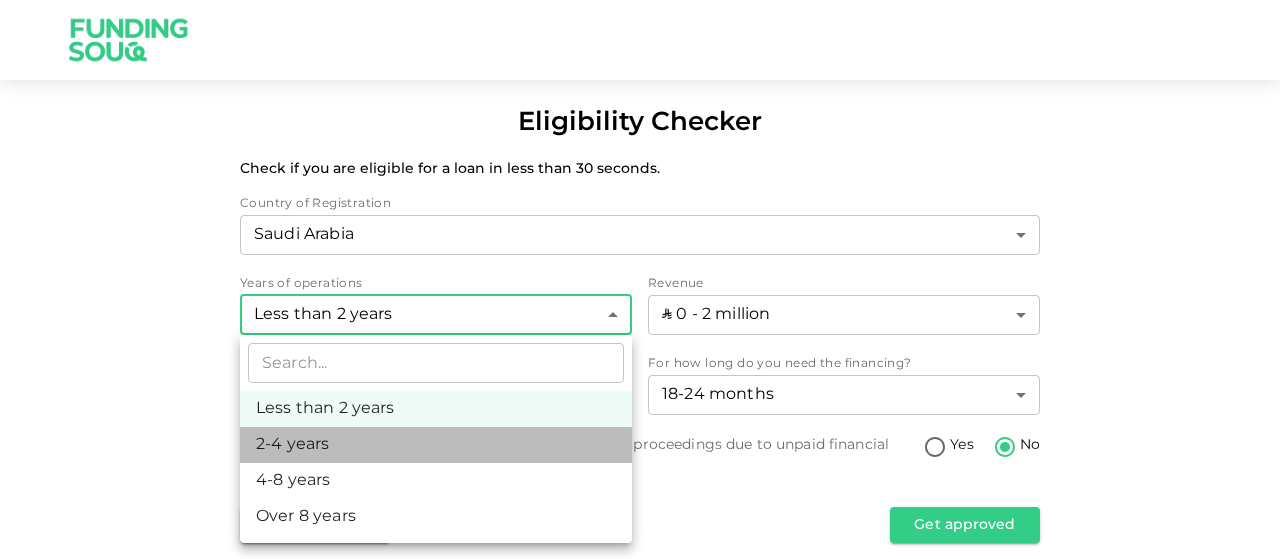 click on "2-4 years" at bounding box center [436, 445] 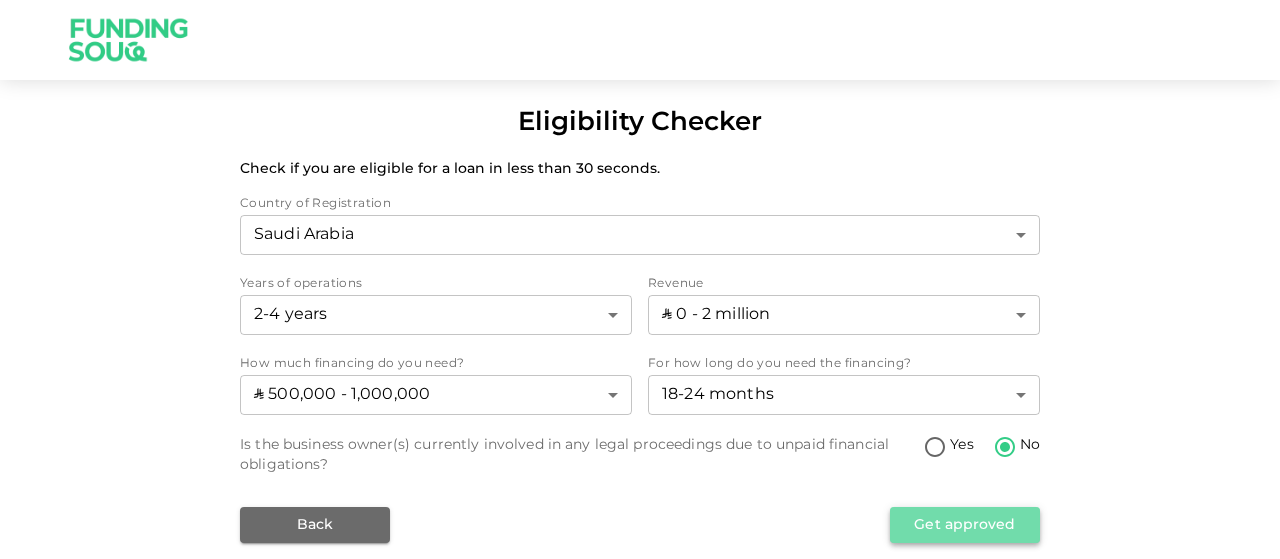 click on "Get approved" at bounding box center (965, 525) 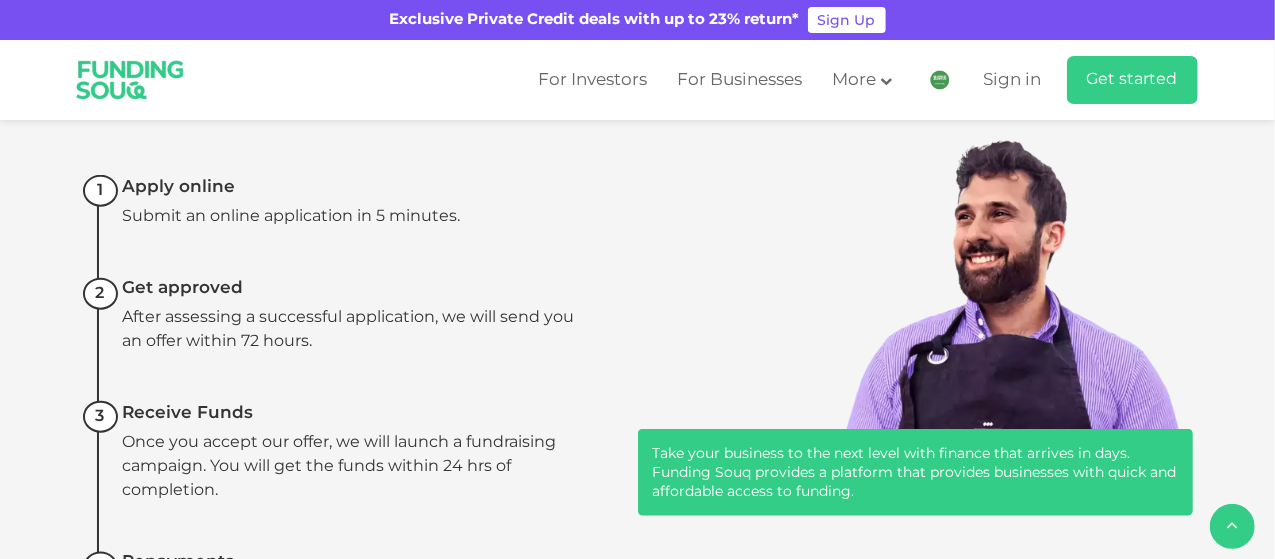 scroll, scrollTop: 0, scrollLeft: 0, axis: both 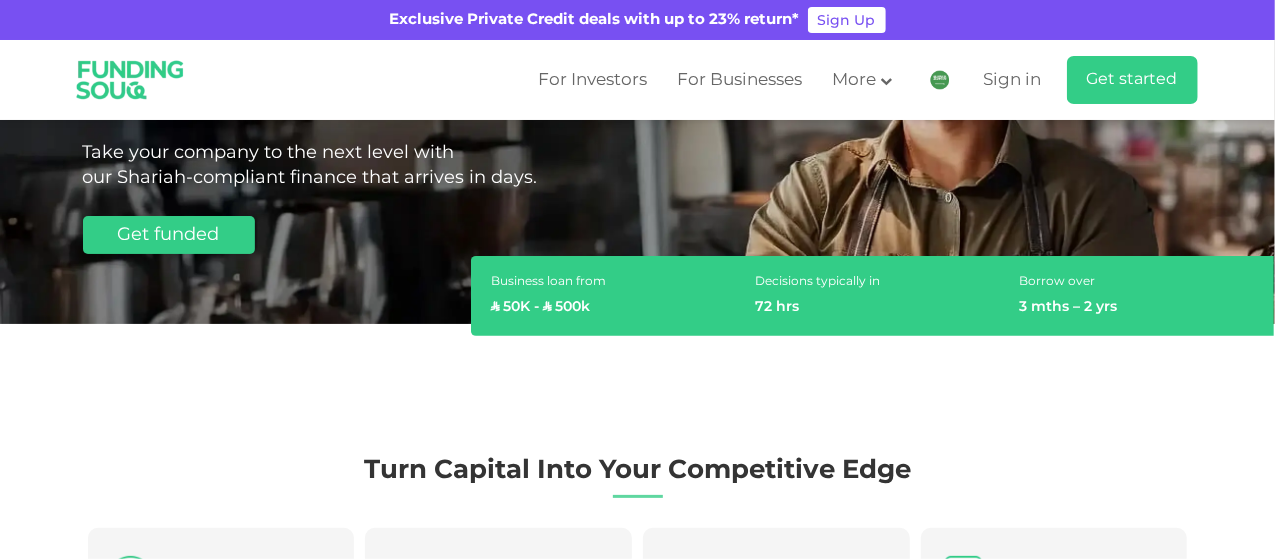 click at bounding box center (130, 80) 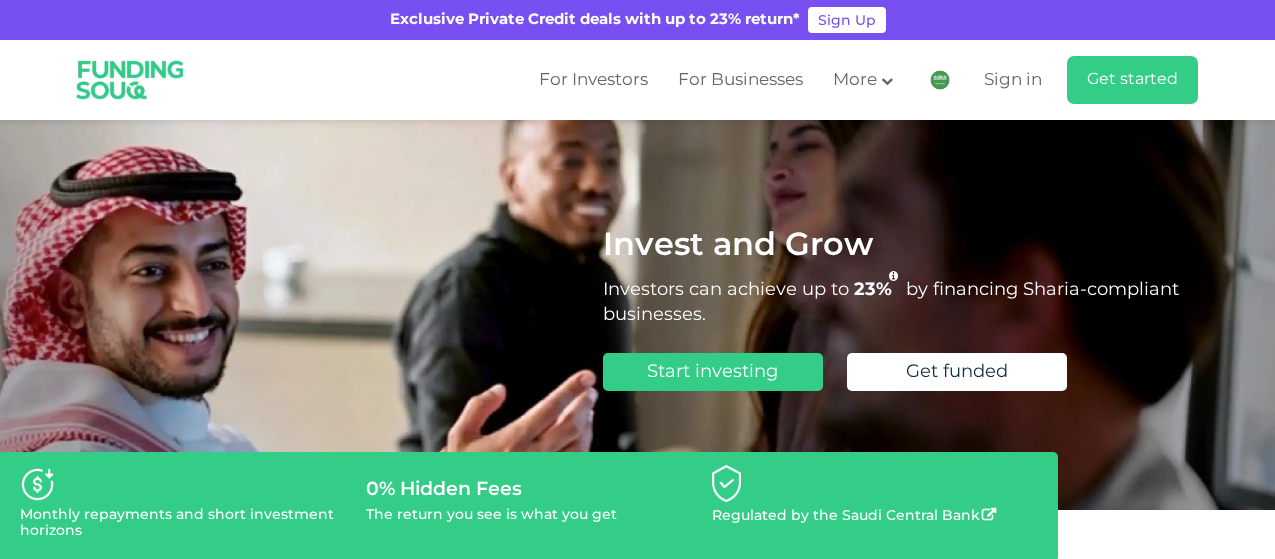 scroll, scrollTop: 0, scrollLeft: 0, axis: both 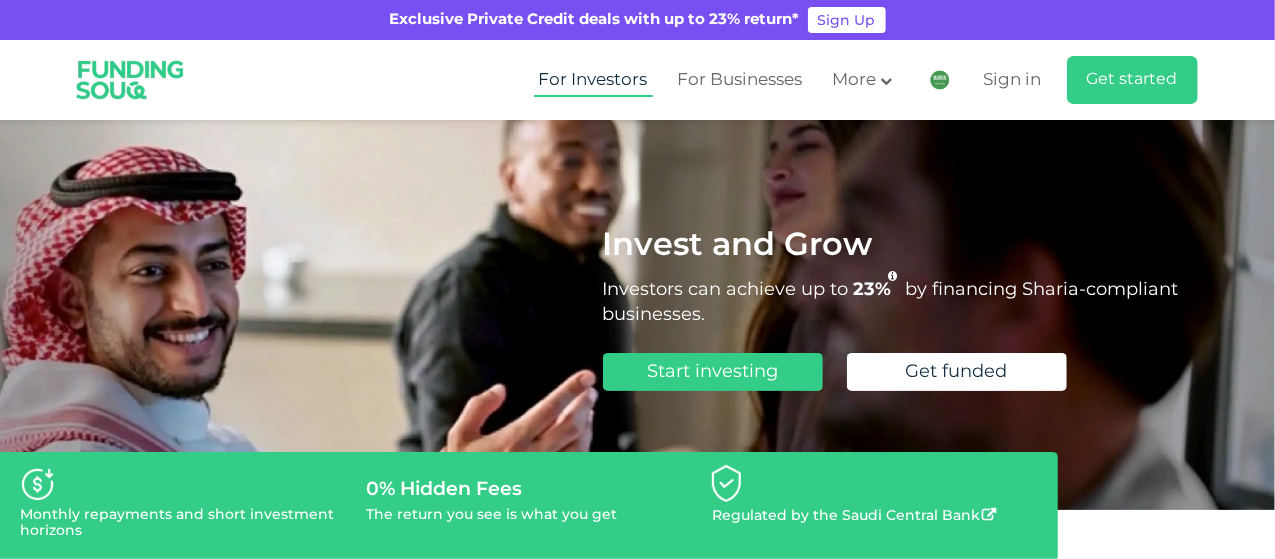 click on "For Investors" at bounding box center (593, 80) 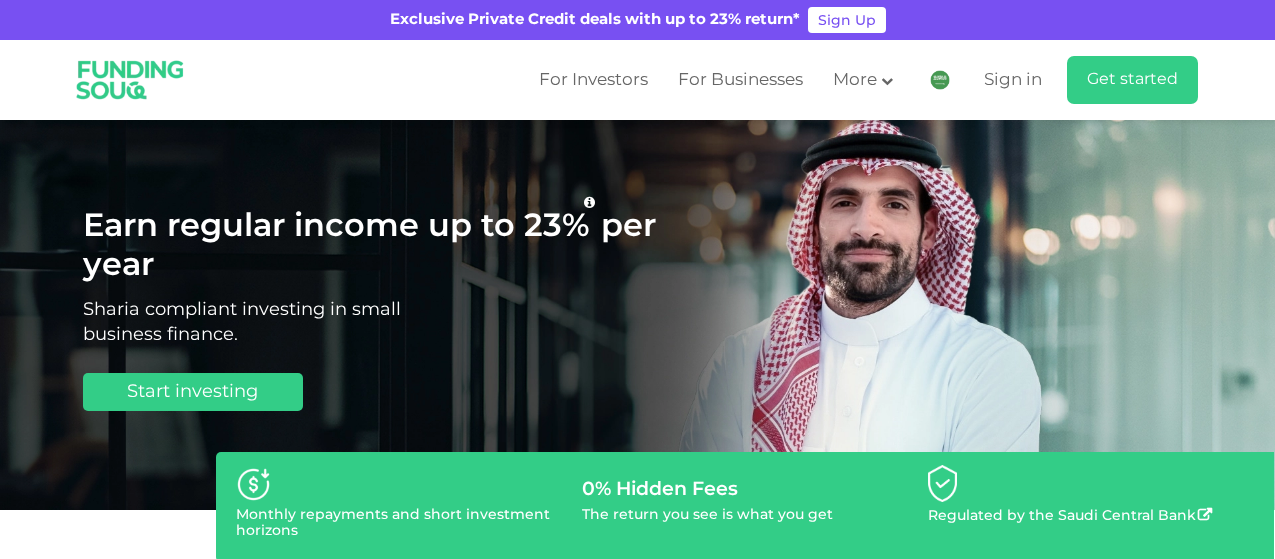 scroll, scrollTop: 0, scrollLeft: 0, axis: both 